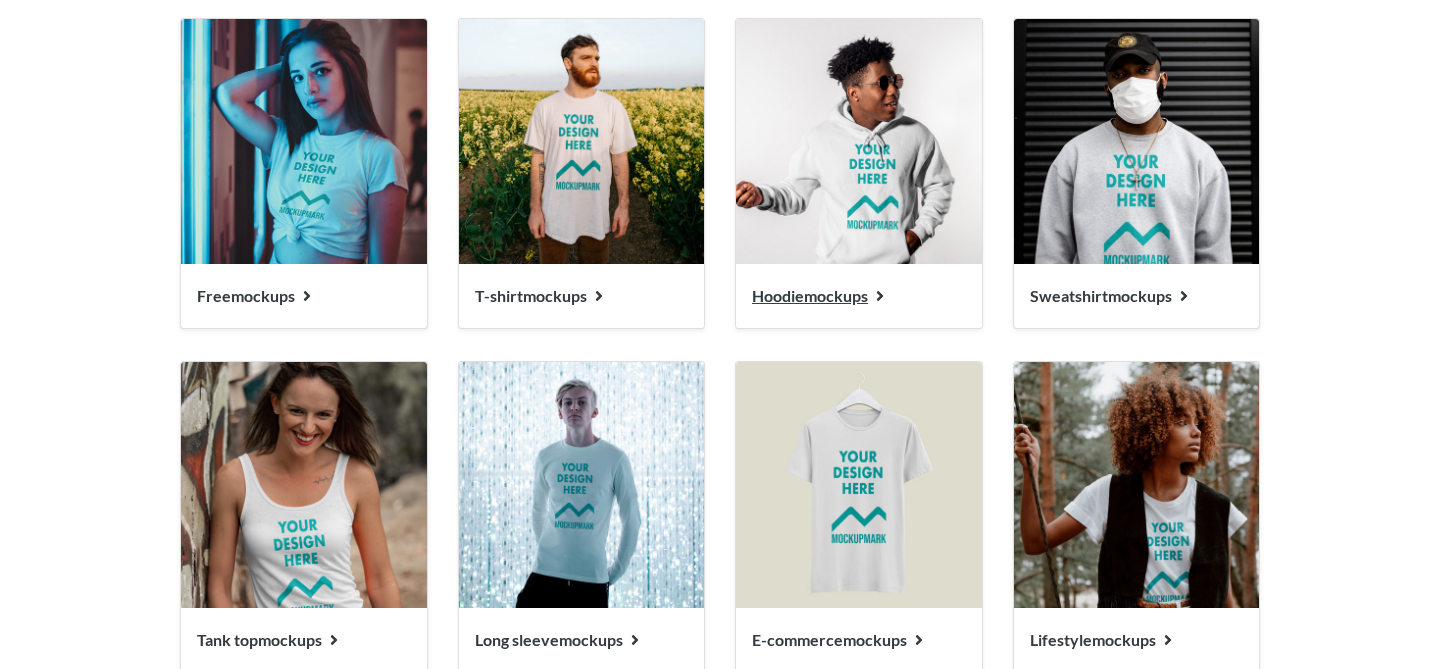 scroll, scrollTop: 2129, scrollLeft: 0, axis: vertical 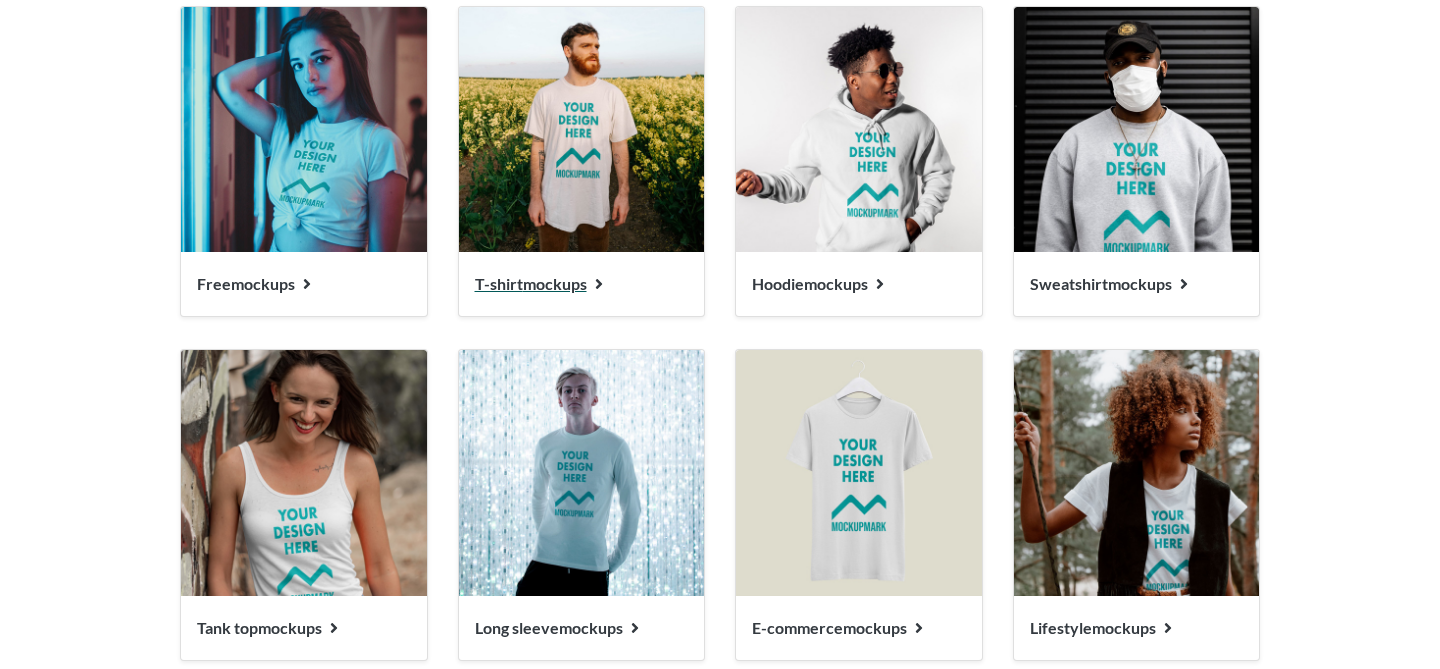 click at bounding box center (582, 130) 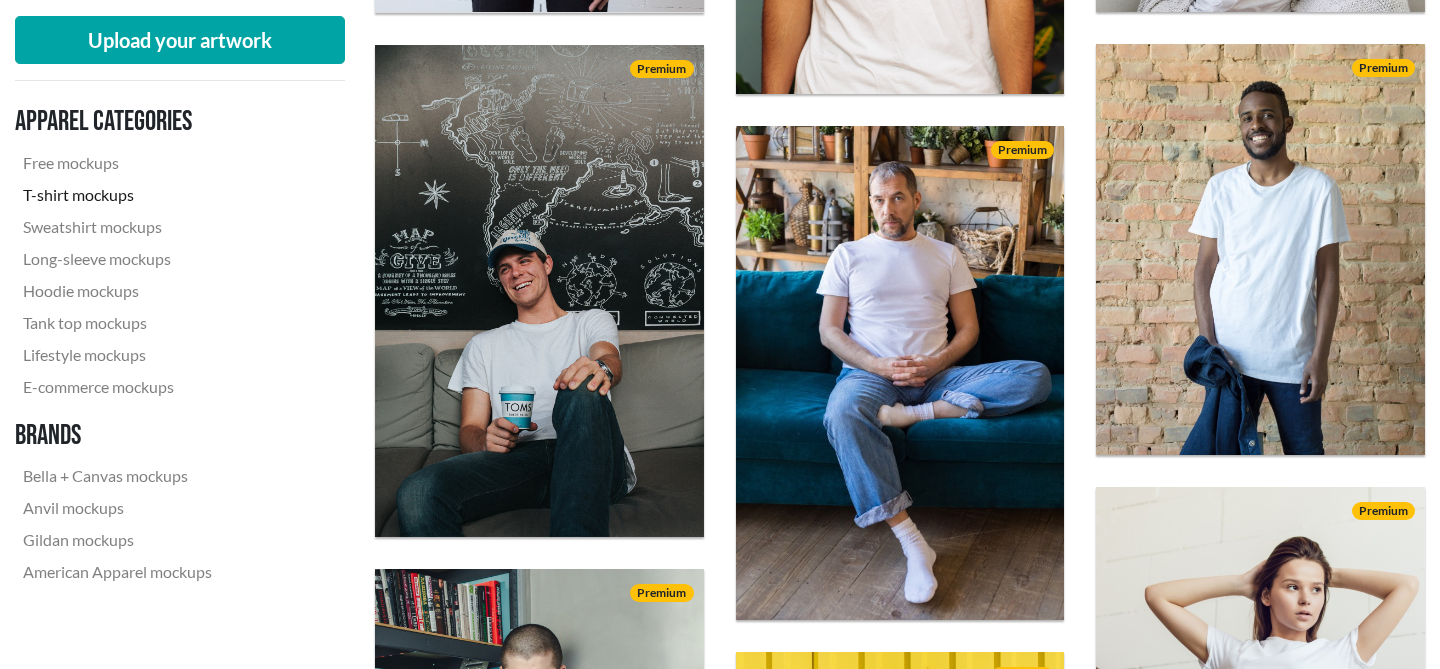 scroll, scrollTop: 1219, scrollLeft: 0, axis: vertical 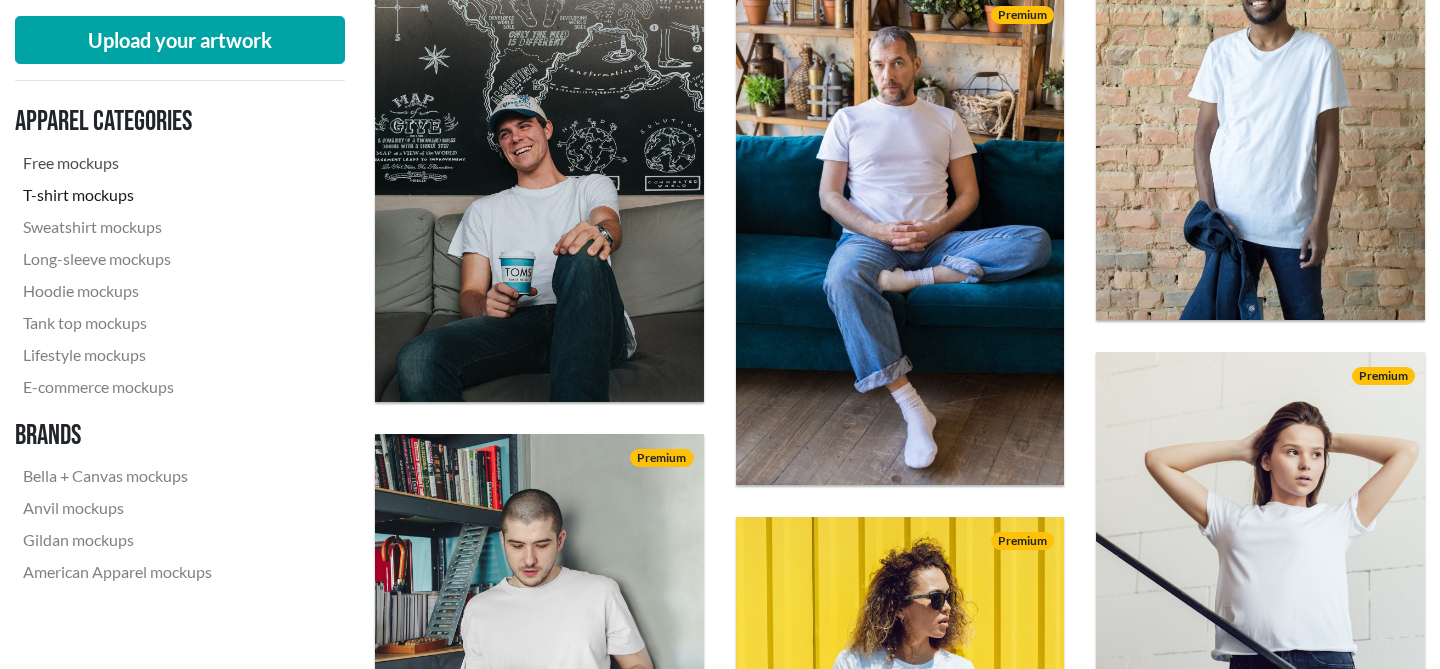 click on "Free mockups" at bounding box center [117, 163] 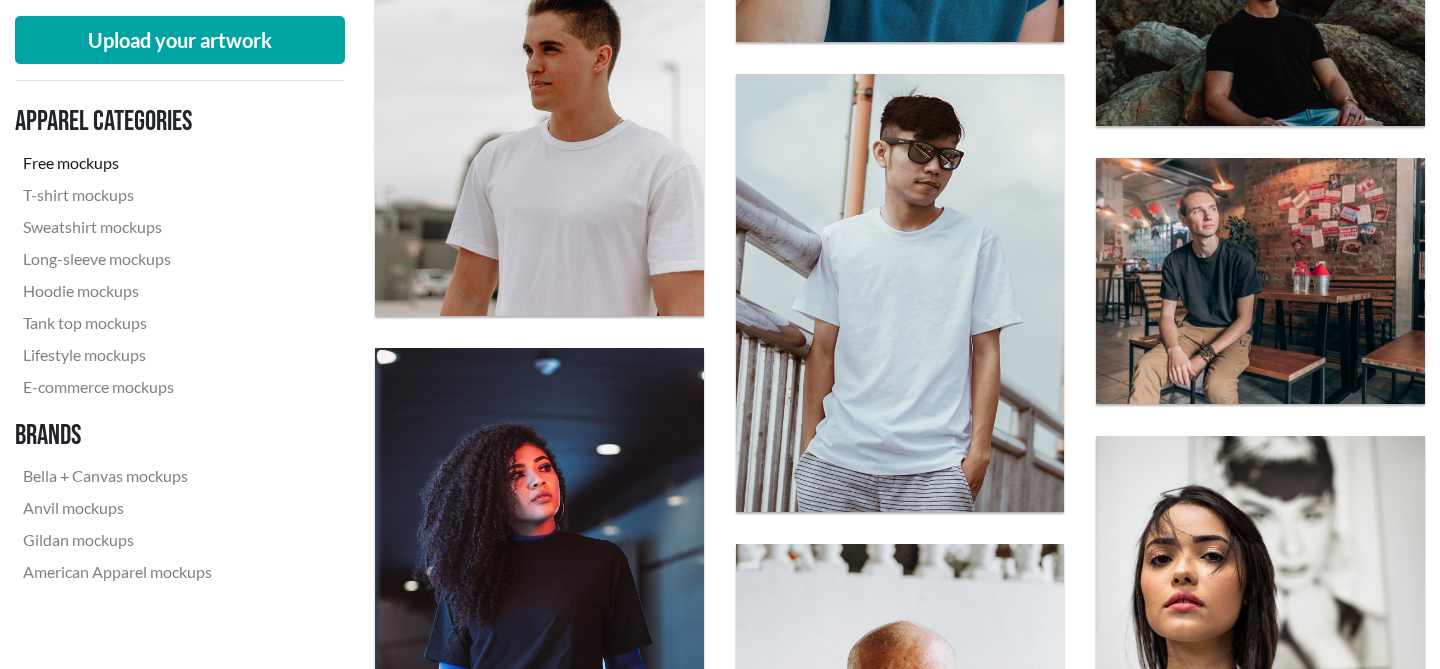 scroll, scrollTop: 2276, scrollLeft: 0, axis: vertical 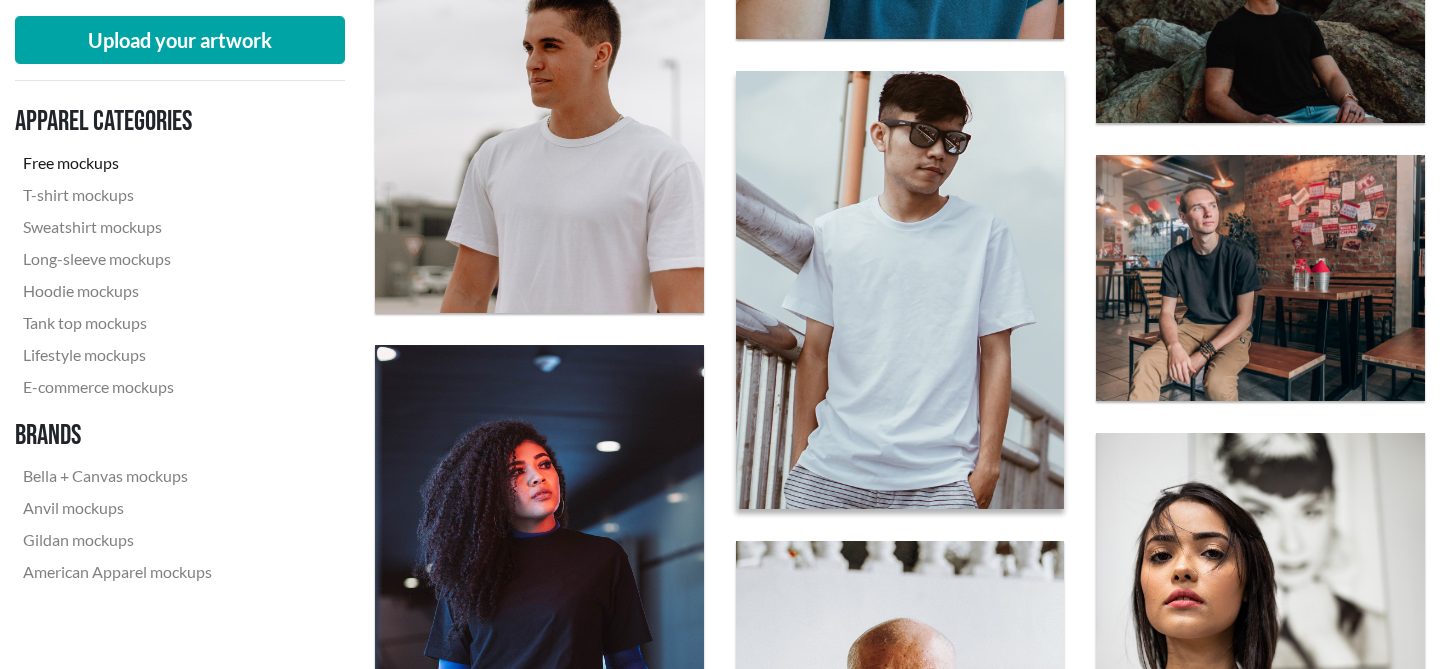 click at bounding box center [899, 290] 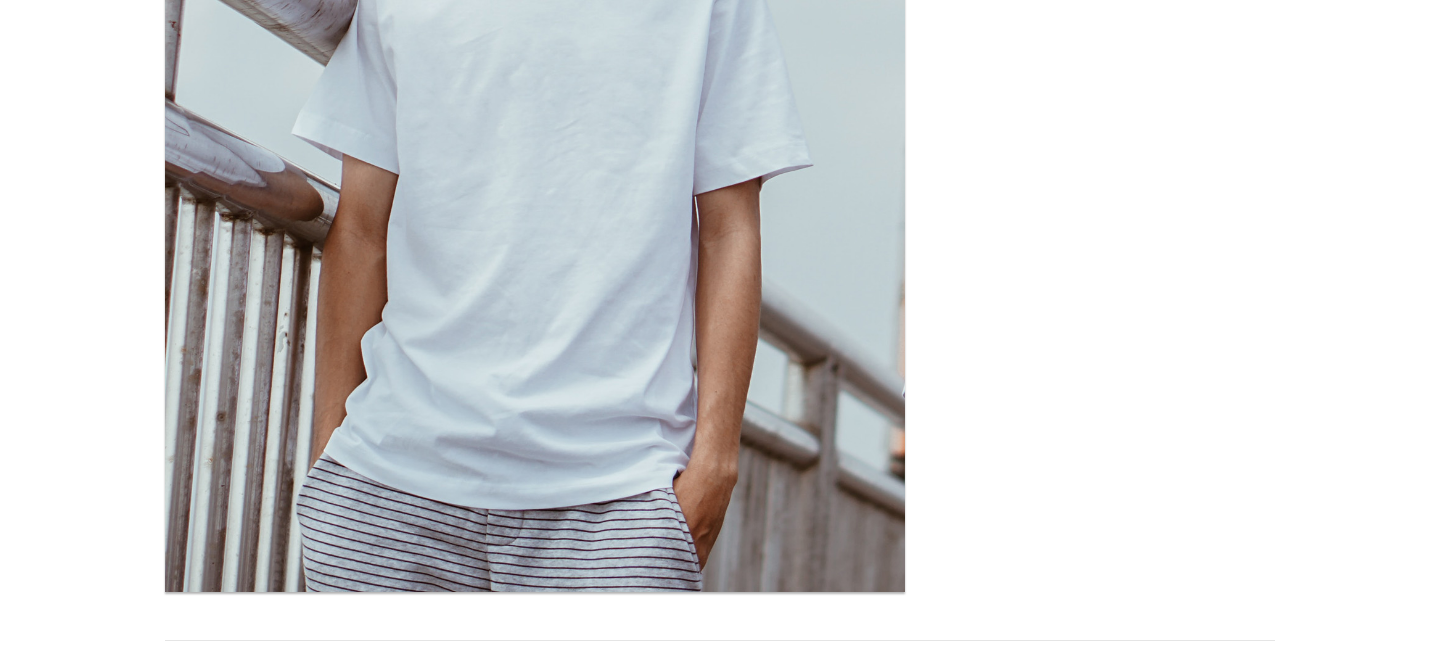 scroll, scrollTop: 246, scrollLeft: 0, axis: vertical 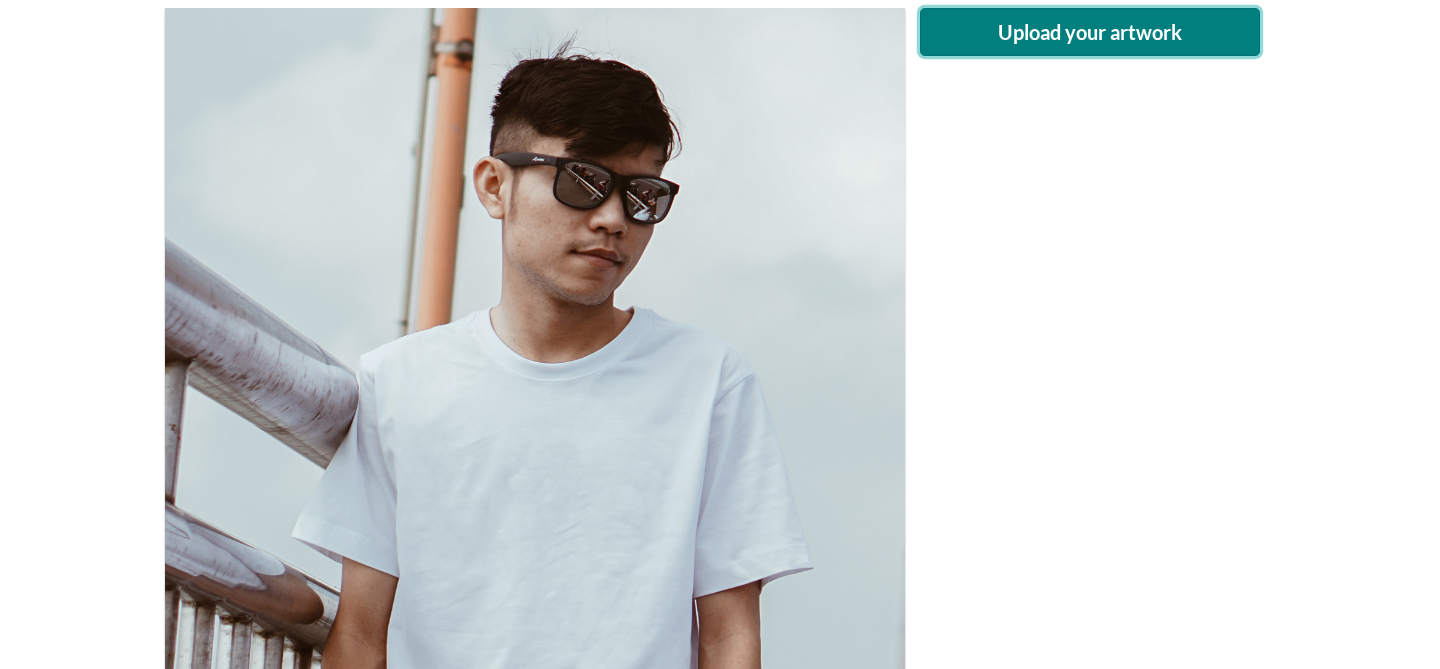 click on "Upload your artwork" at bounding box center (1090, 32) 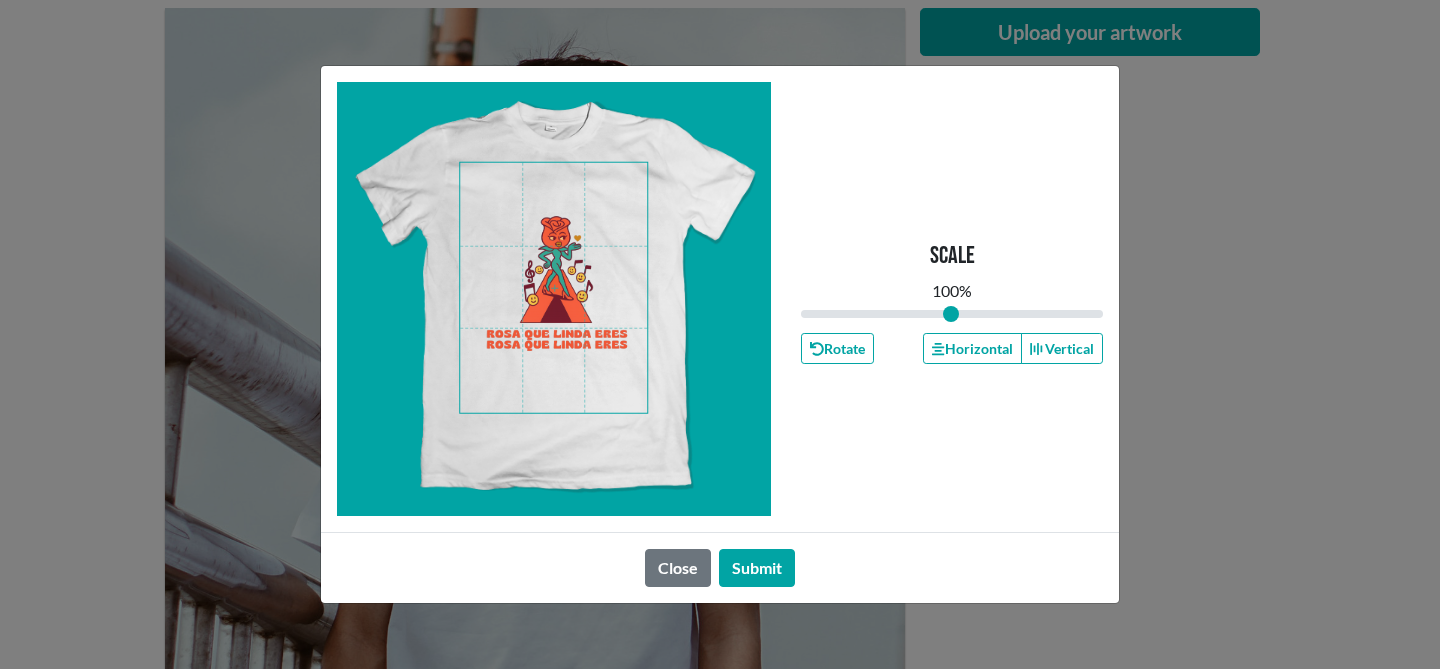 click at bounding box center (553, 288) 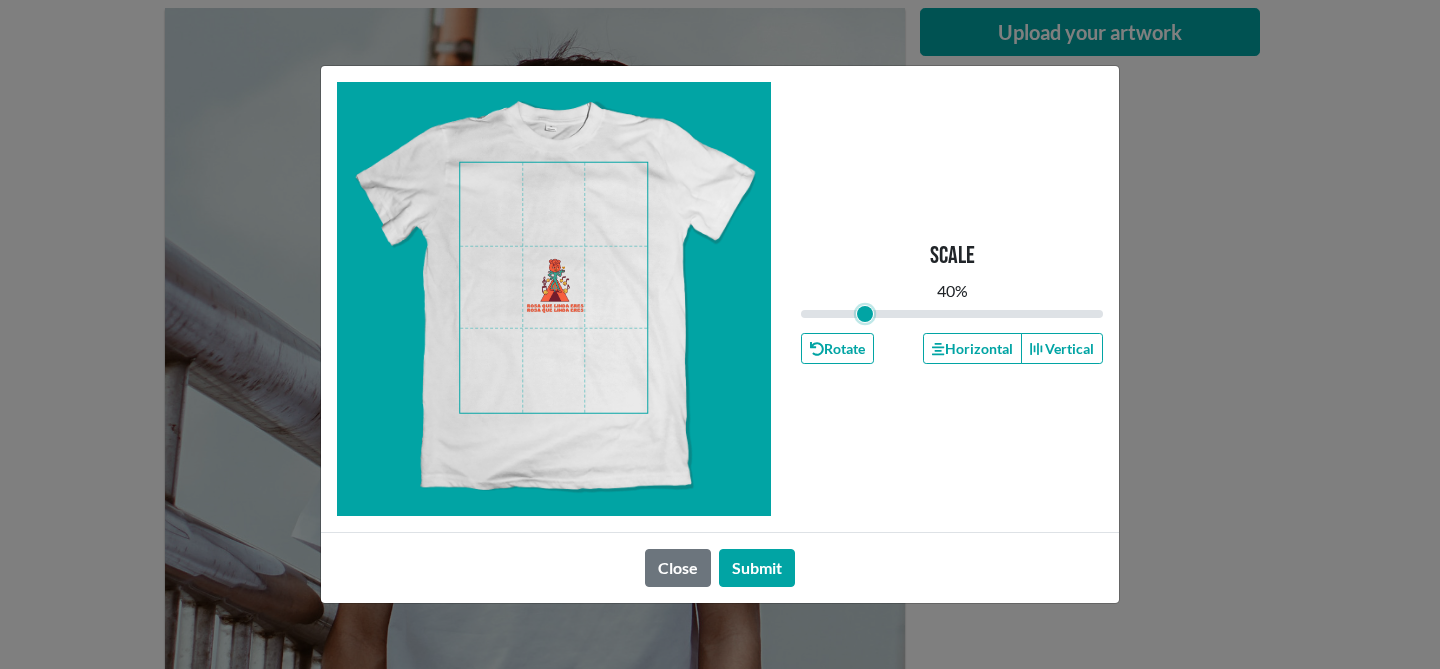 drag, startPoint x: 949, startPoint y: 311, endPoint x: 869, endPoint y: 311, distance: 80 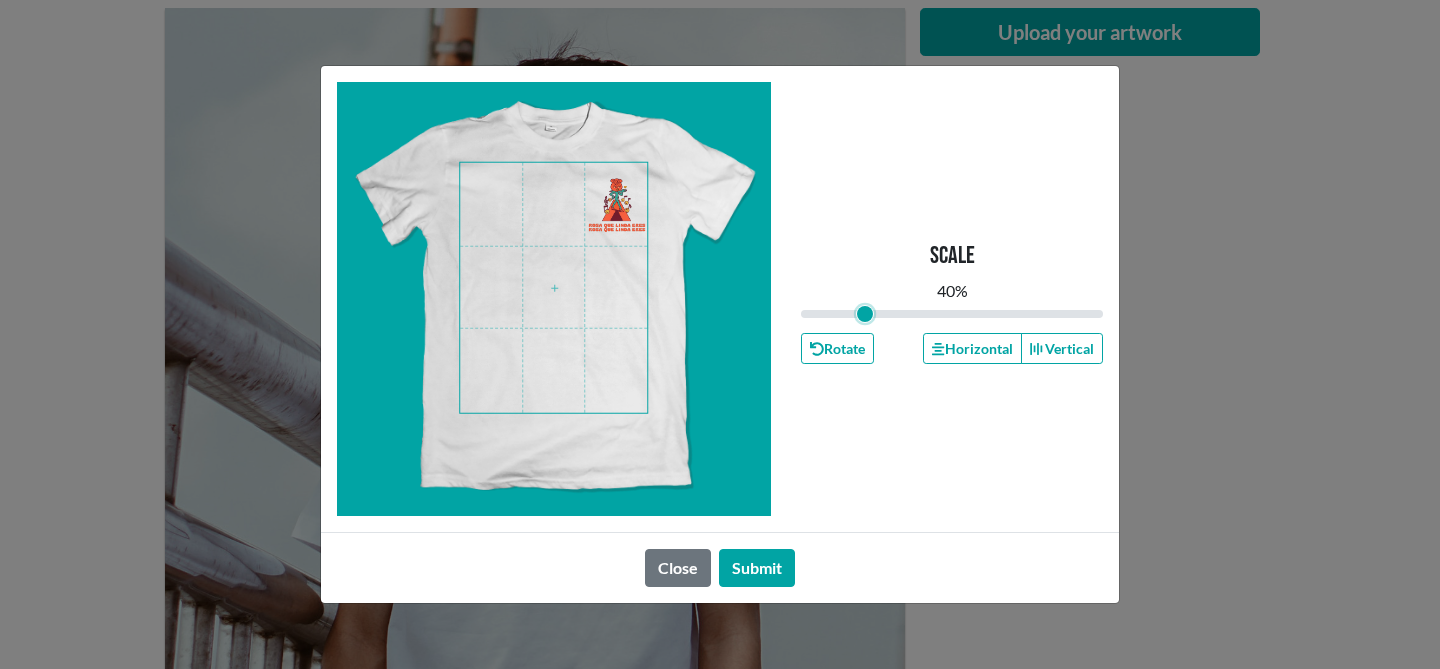 click at bounding box center (553, 288) 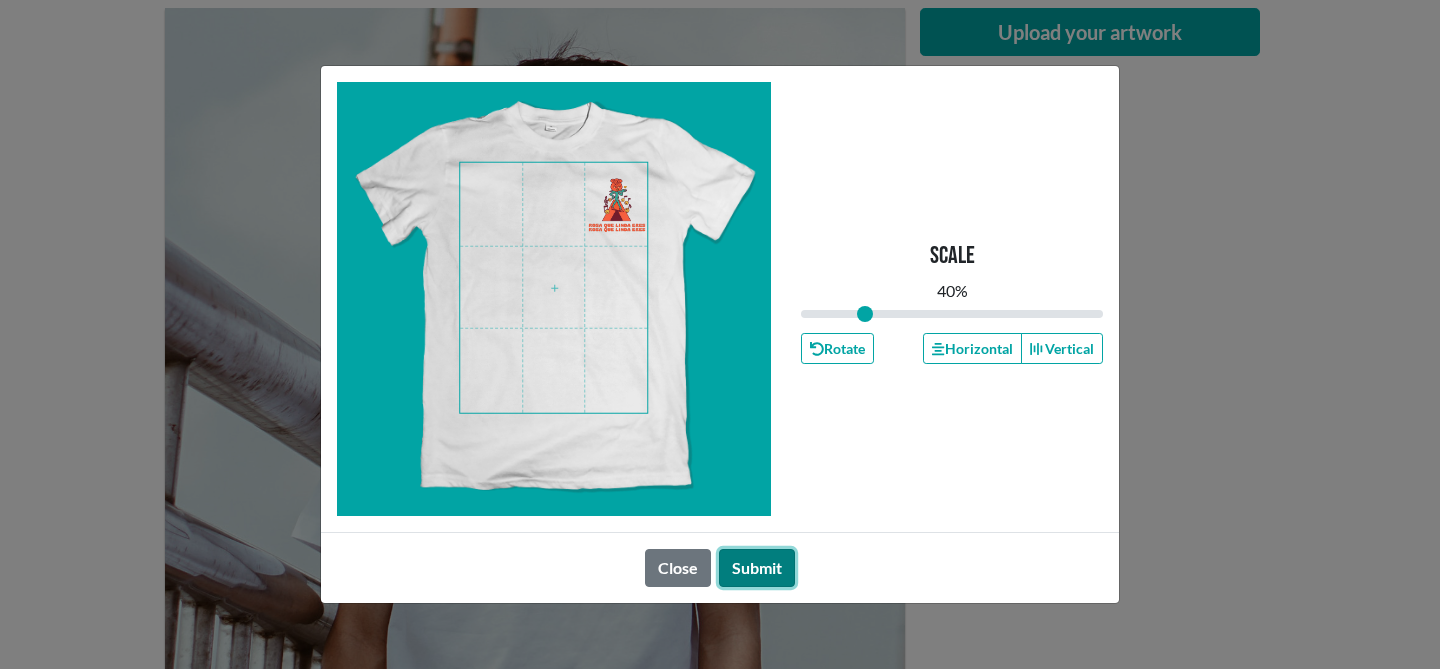 click on "Submit" at bounding box center (757, 568) 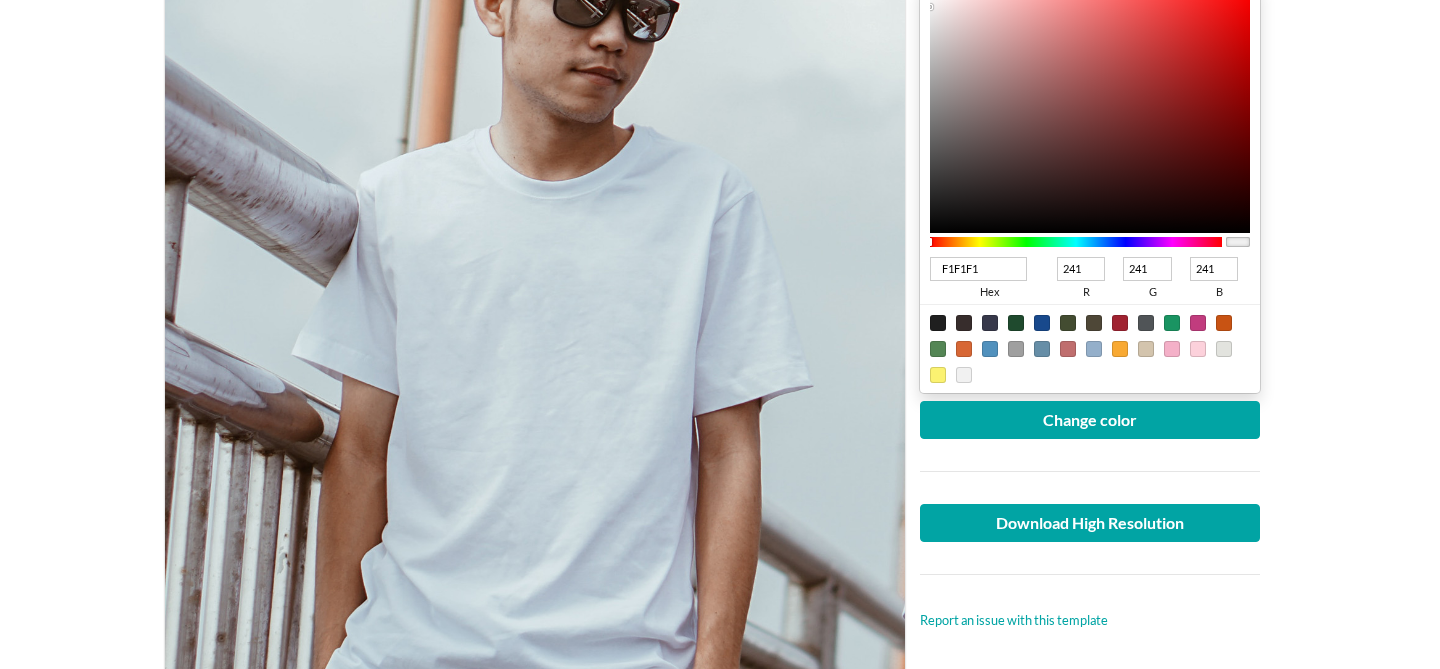 scroll, scrollTop: 418, scrollLeft: 0, axis: vertical 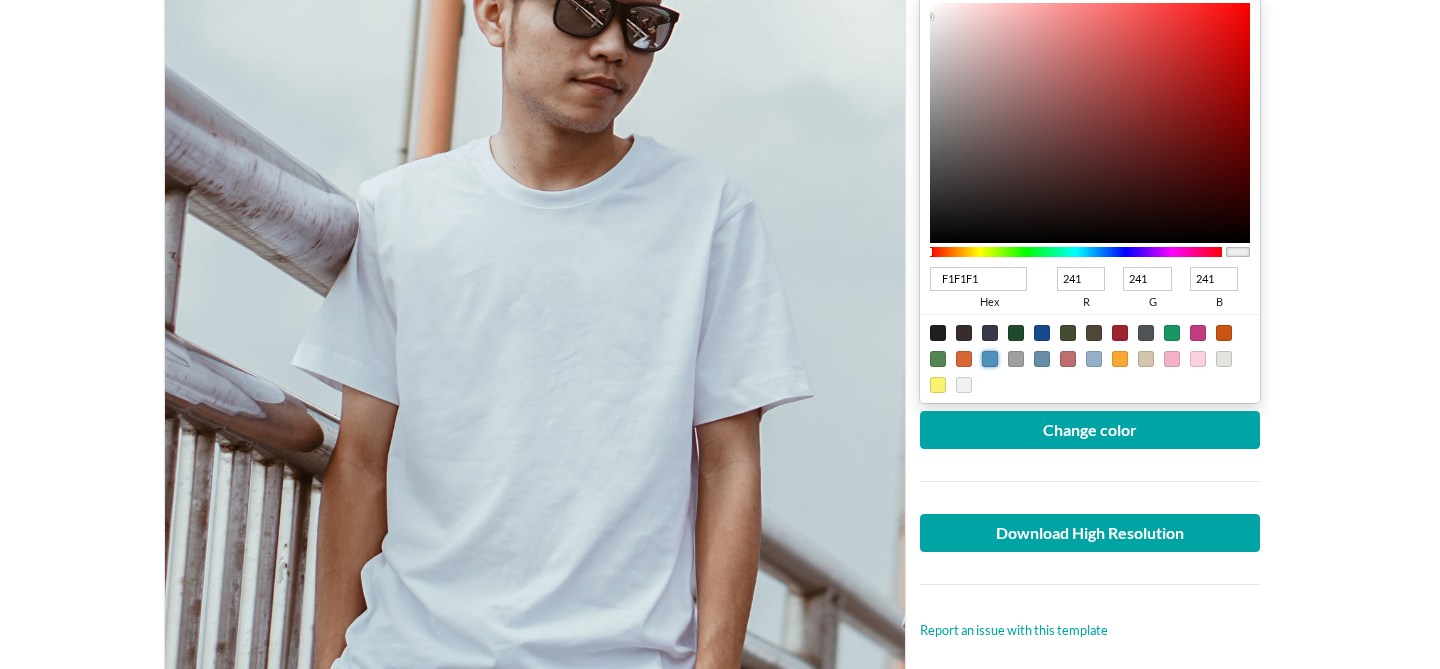 click at bounding box center [990, 359] 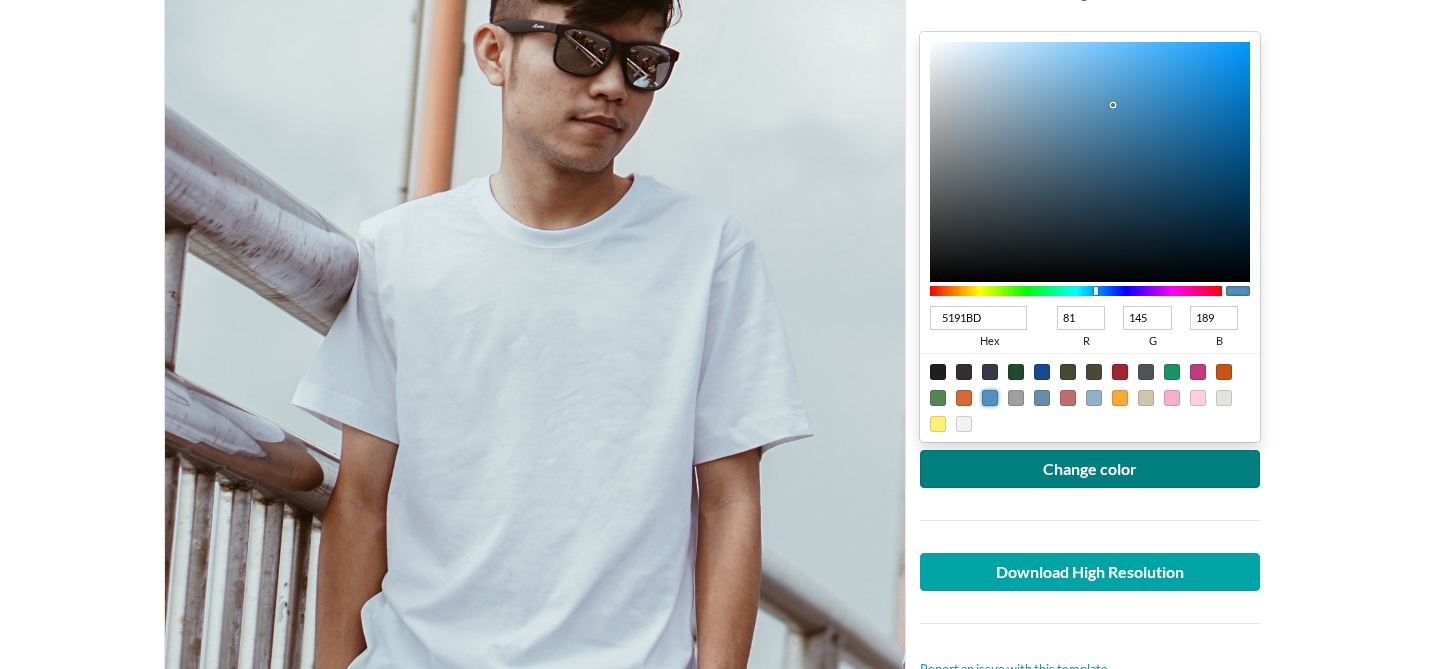 scroll, scrollTop: 377, scrollLeft: 0, axis: vertical 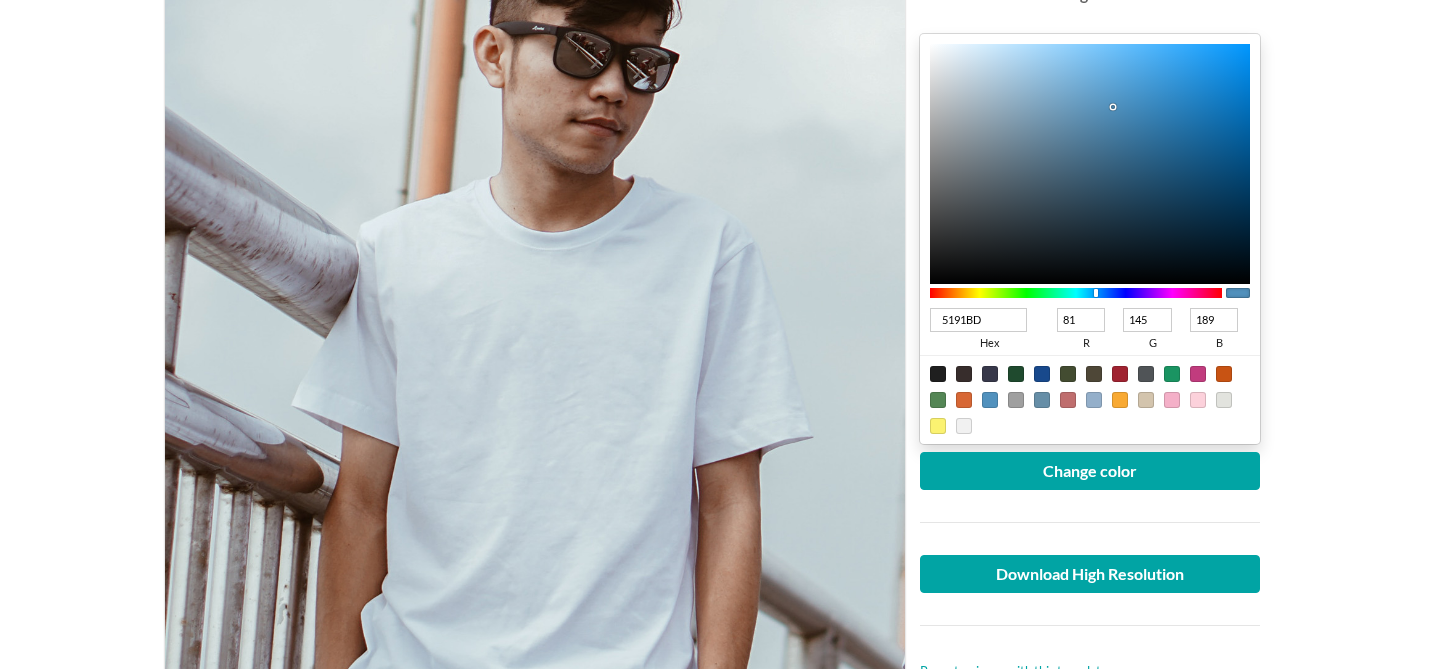 click at bounding box center (1090, 522) 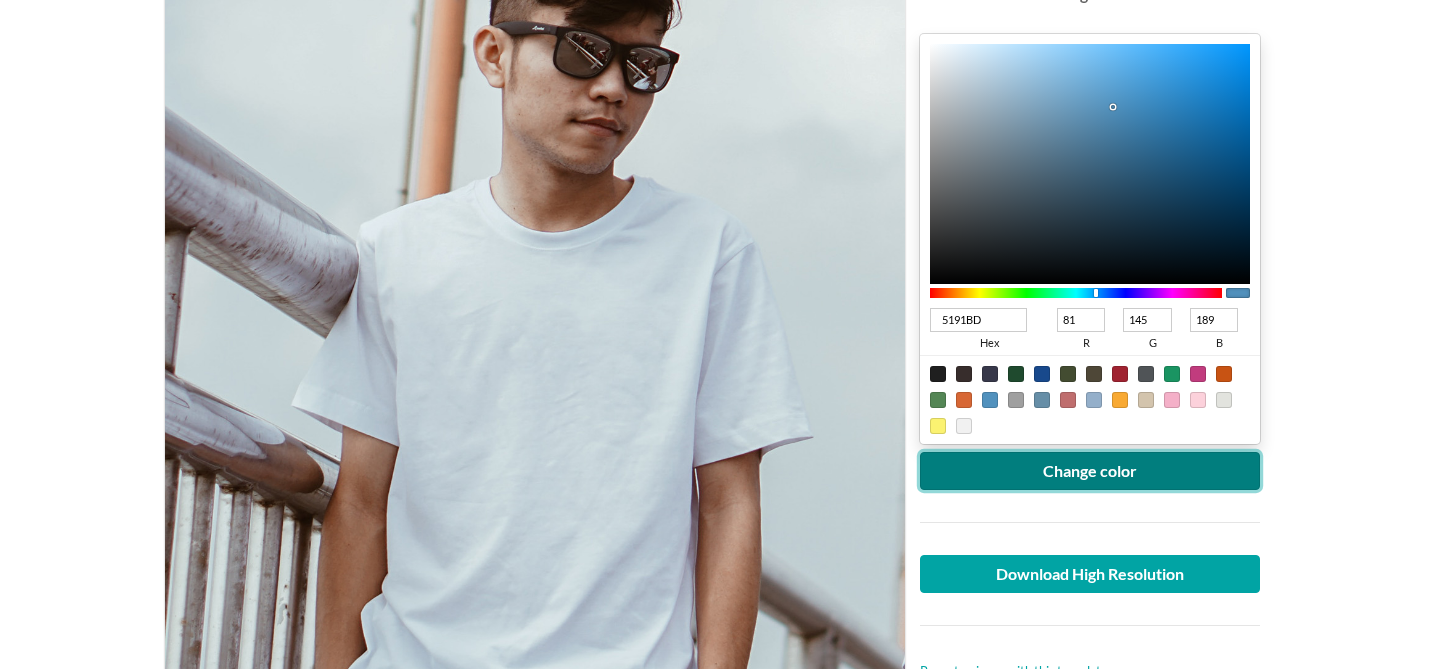 click on "Change color" at bounding box center [1090, 471] 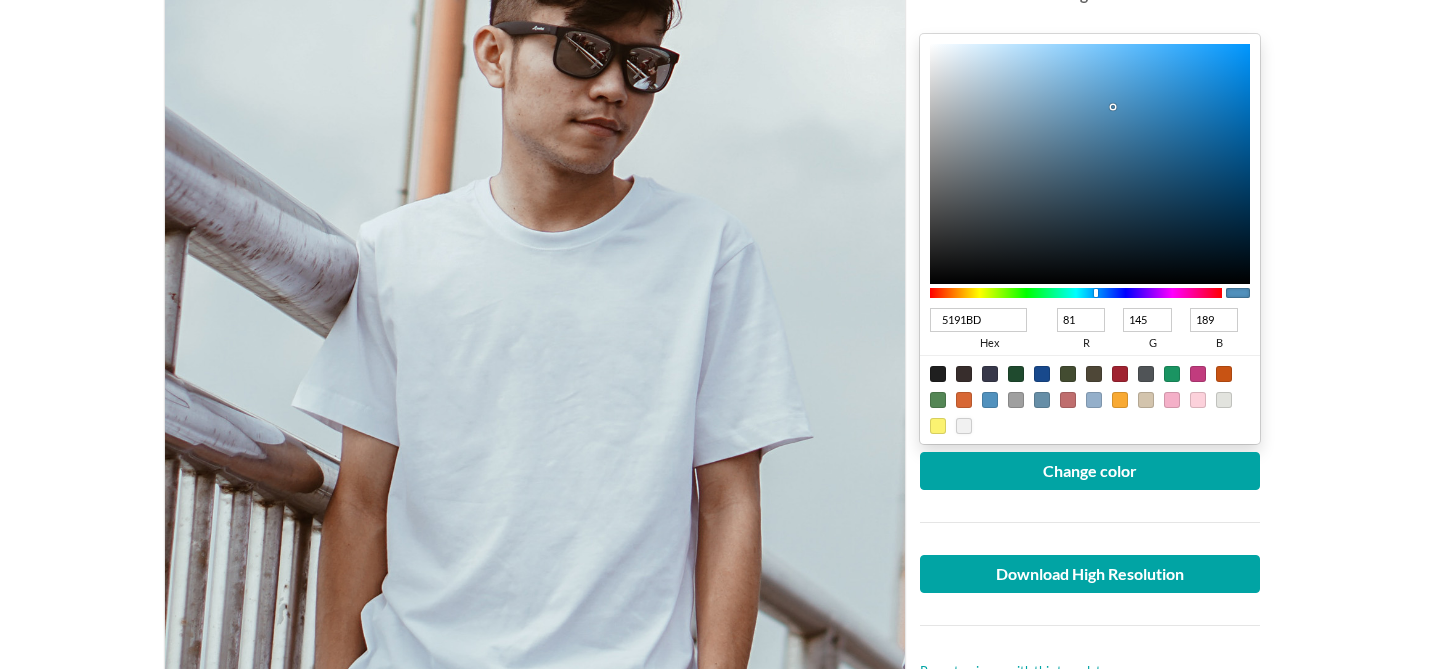 click at bounding box center (964, 426) 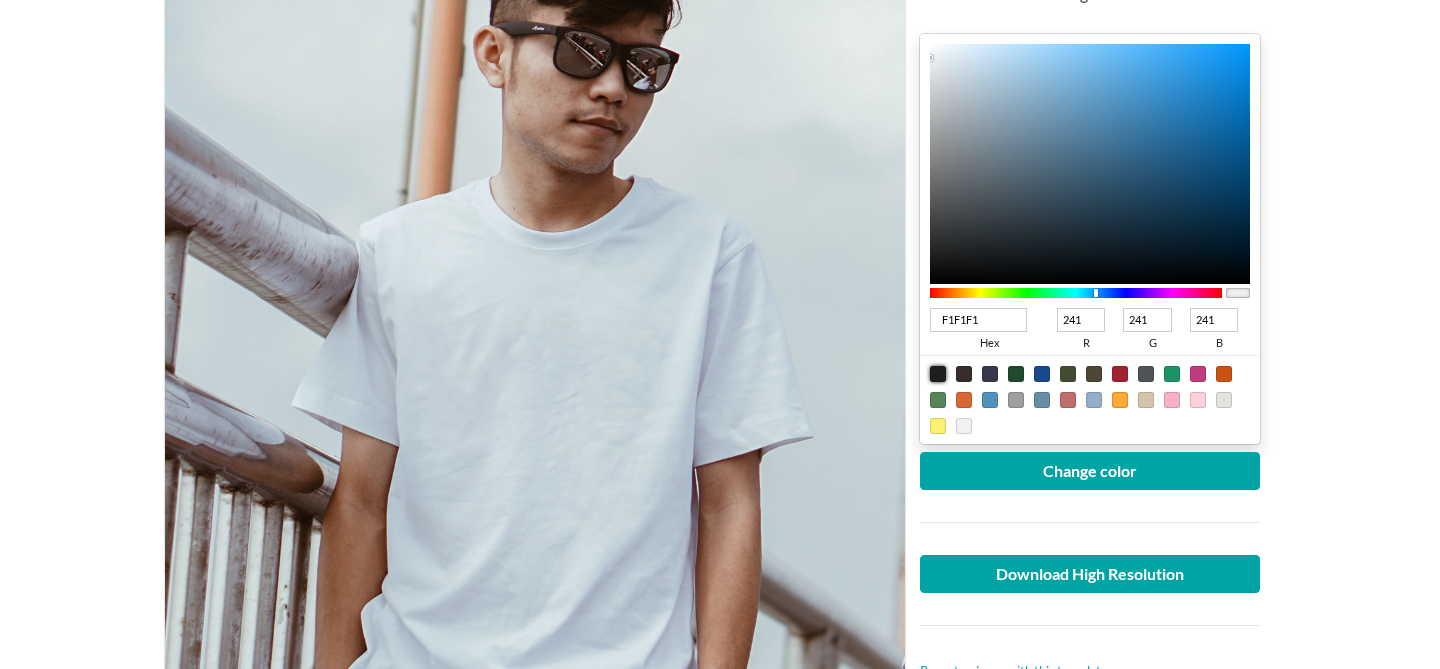 click at bounding box center (938, 374) 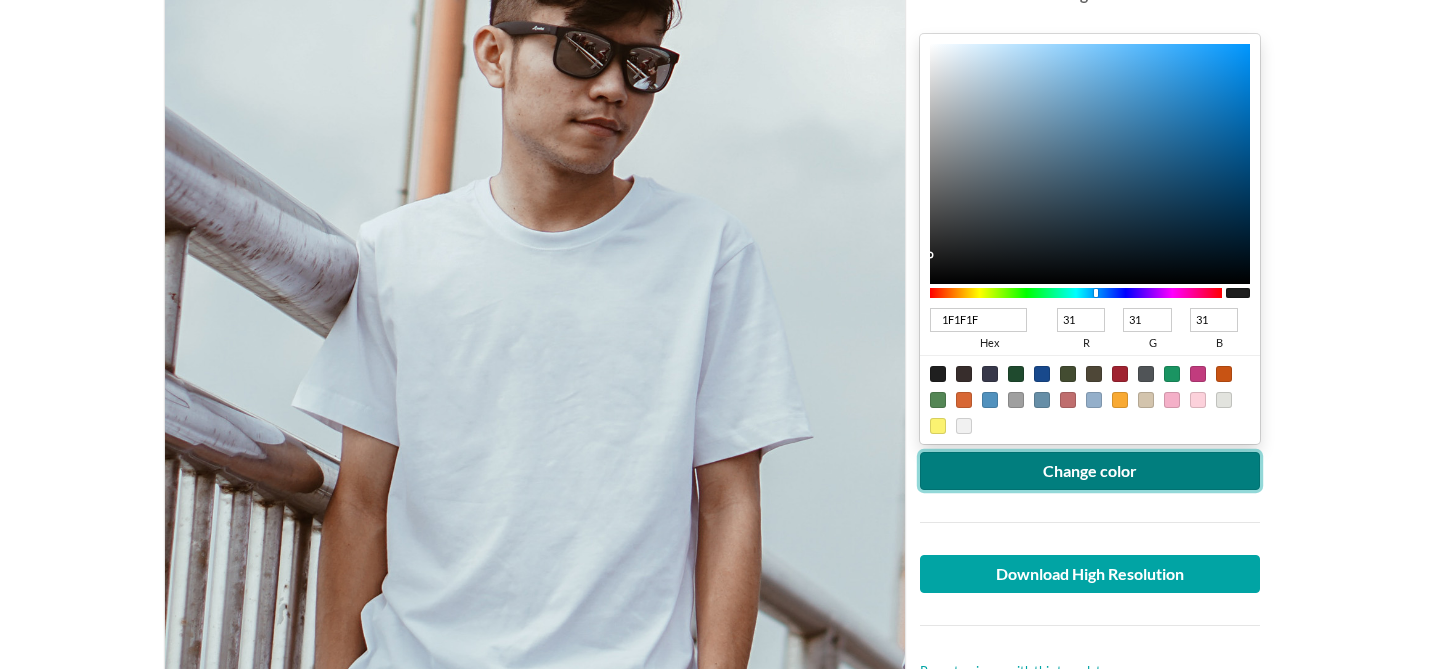 click on "Change color" at bounding box center [1090, 471] 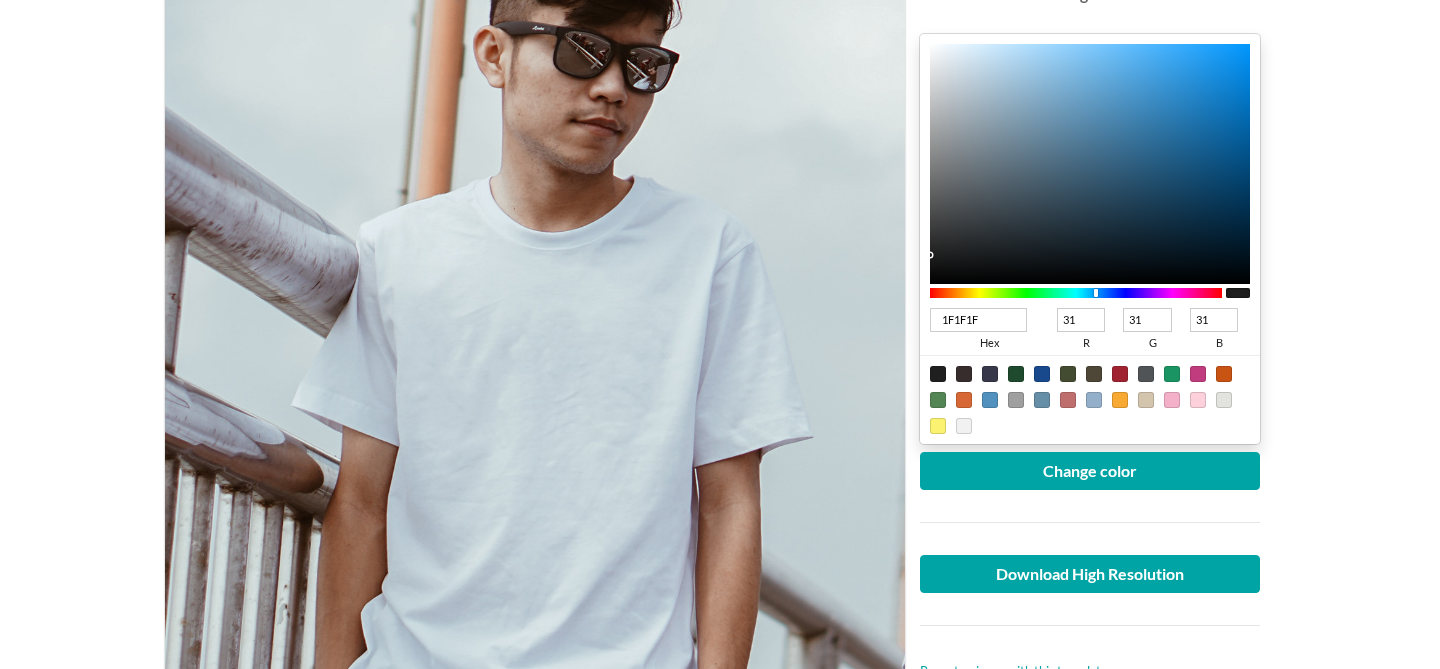 click at bounding box center (964, 426) 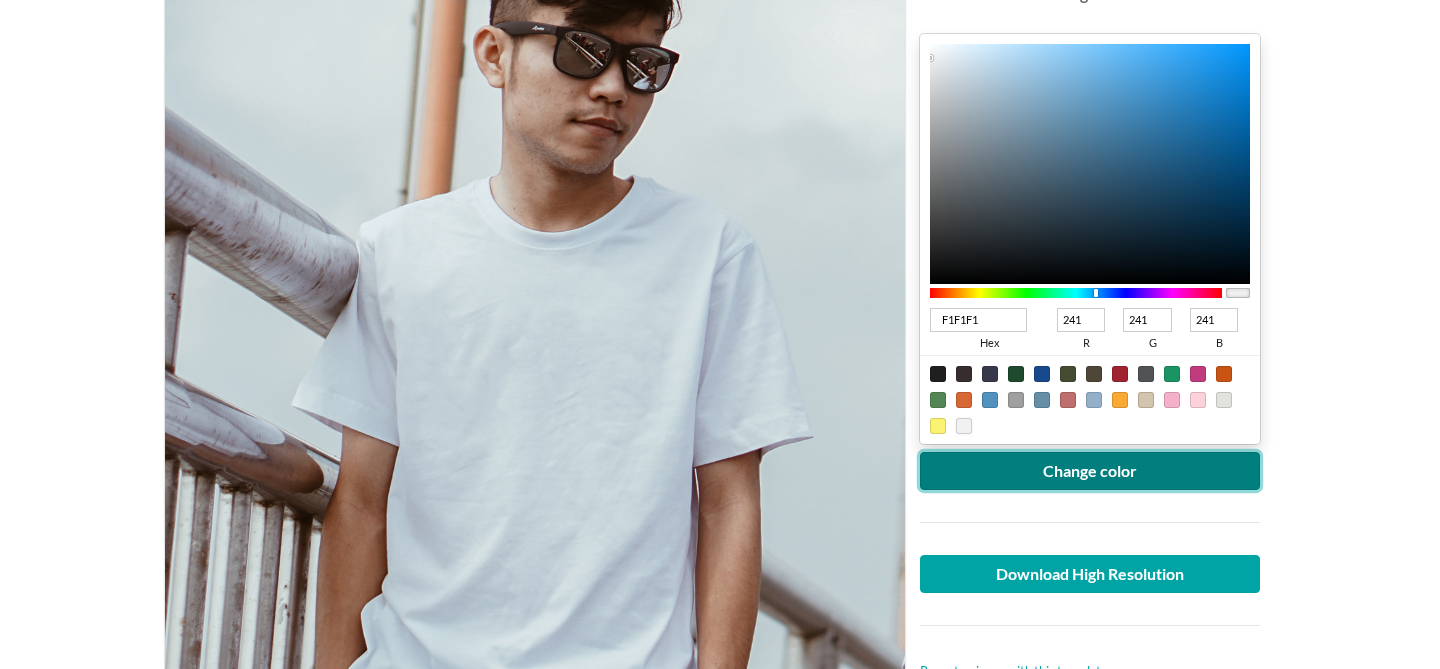 click on "Change color" at bounding box center (1090, 471) 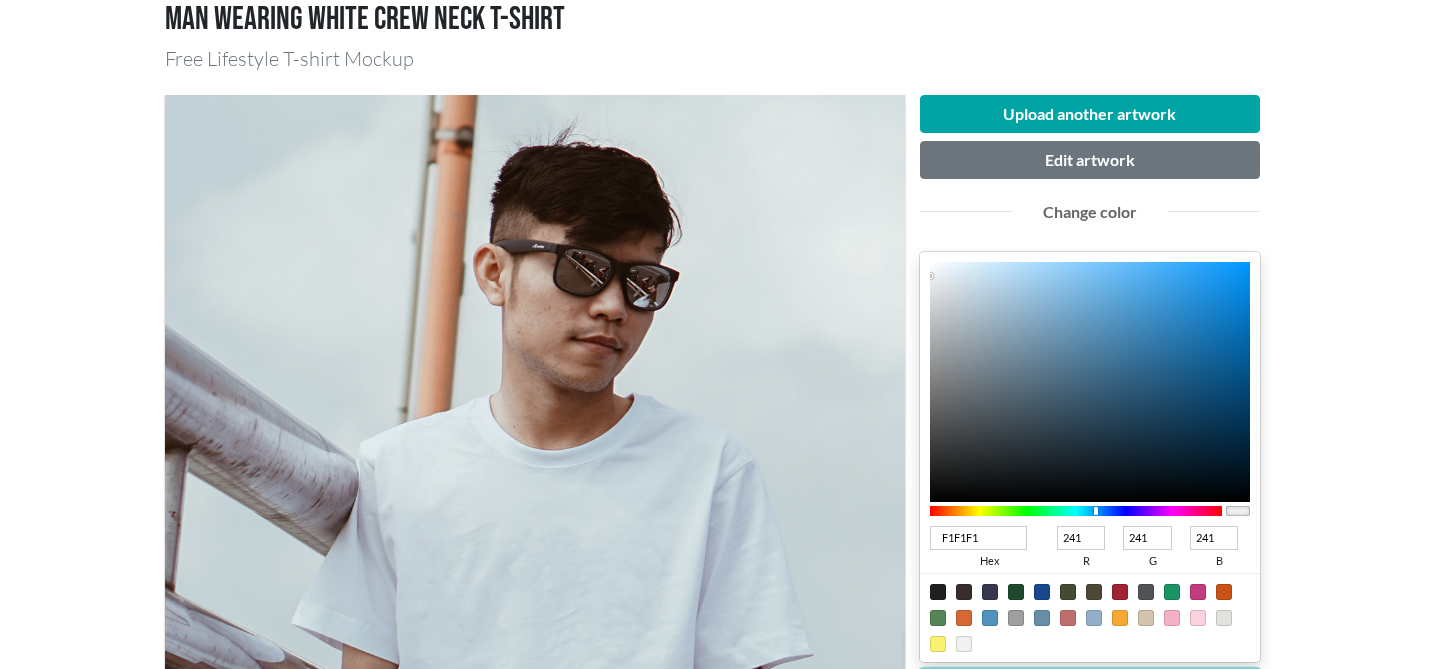 scroll, scrollTop: 109, scrollLeft: 0, axis: vertical 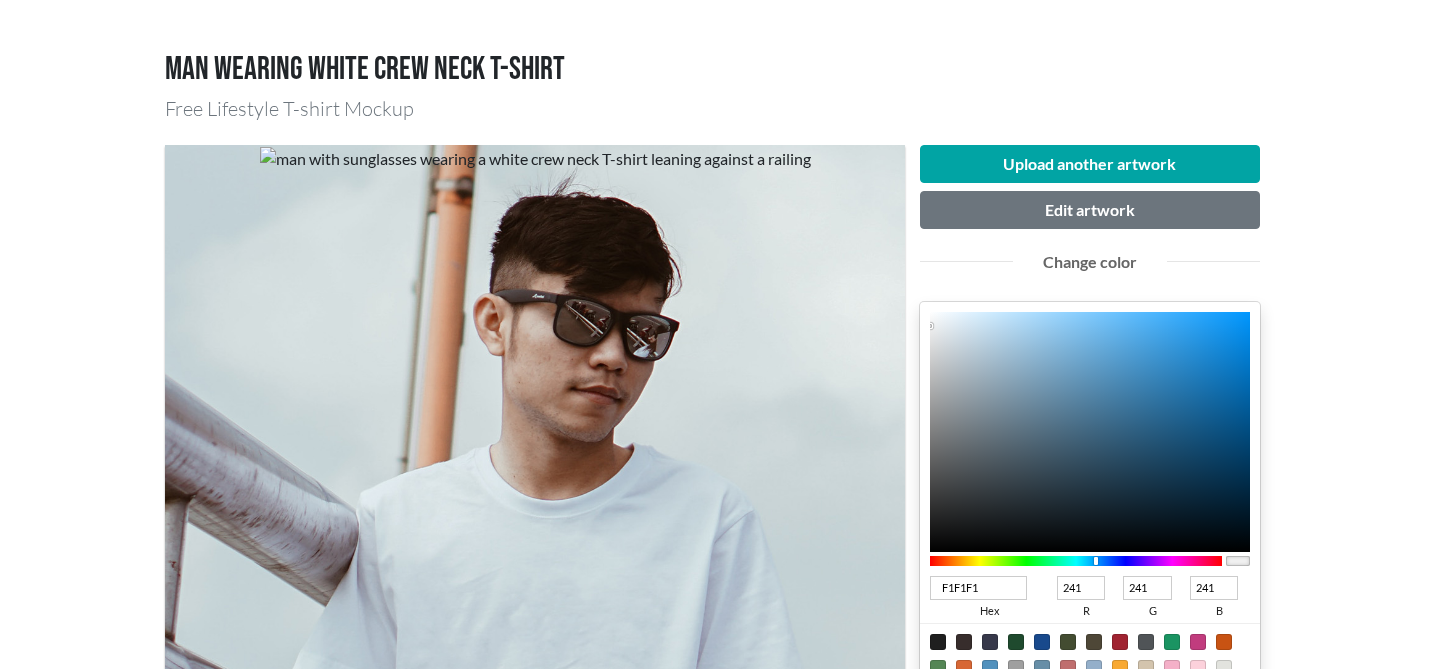type 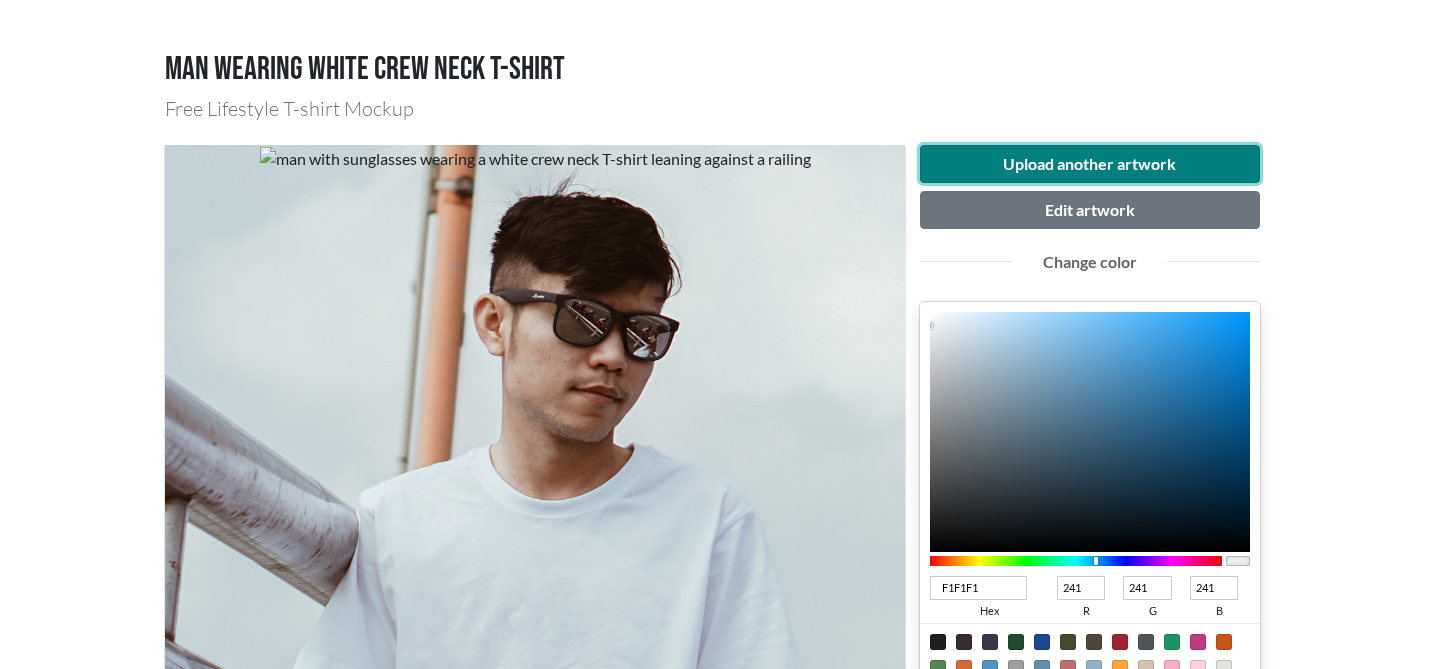 click on "Upload another artwork" at bounding box center (1090, 164) 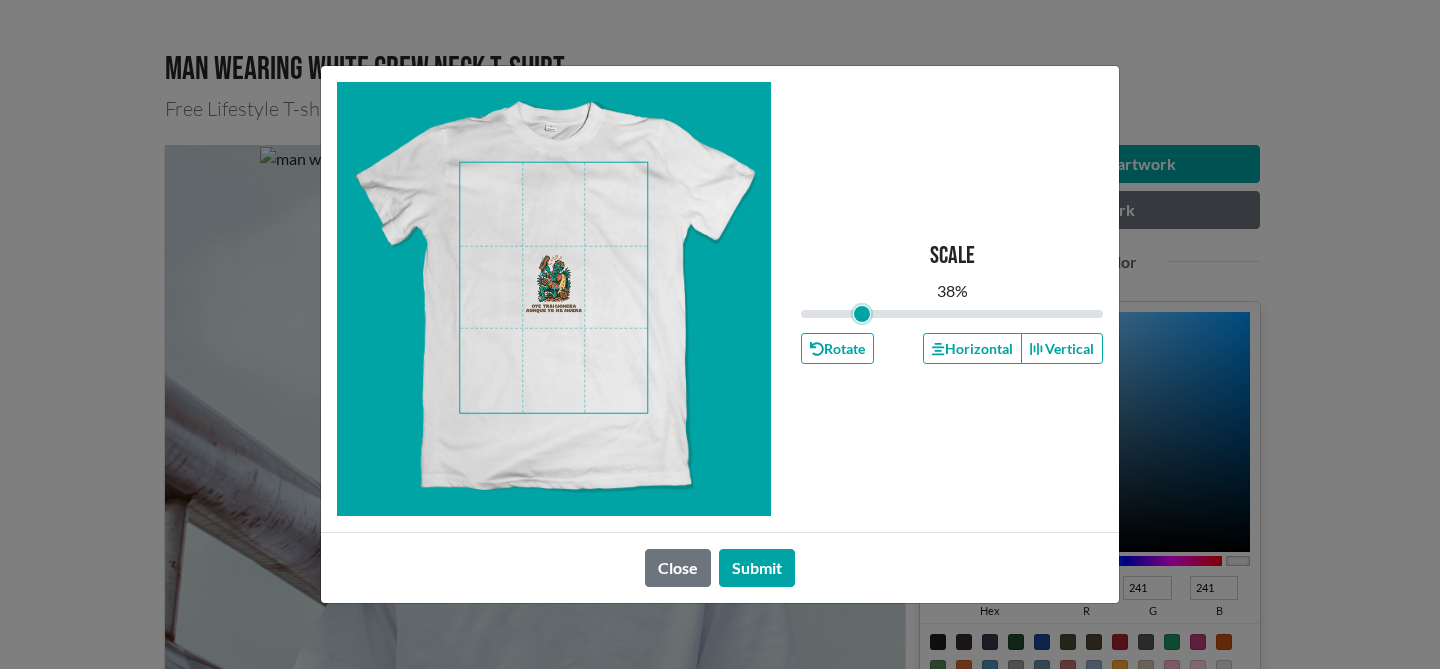 drag, startPoint x: 956, startPoint y: 317, endPoint x: 864, endPoint y: 310, distance: 92.26592 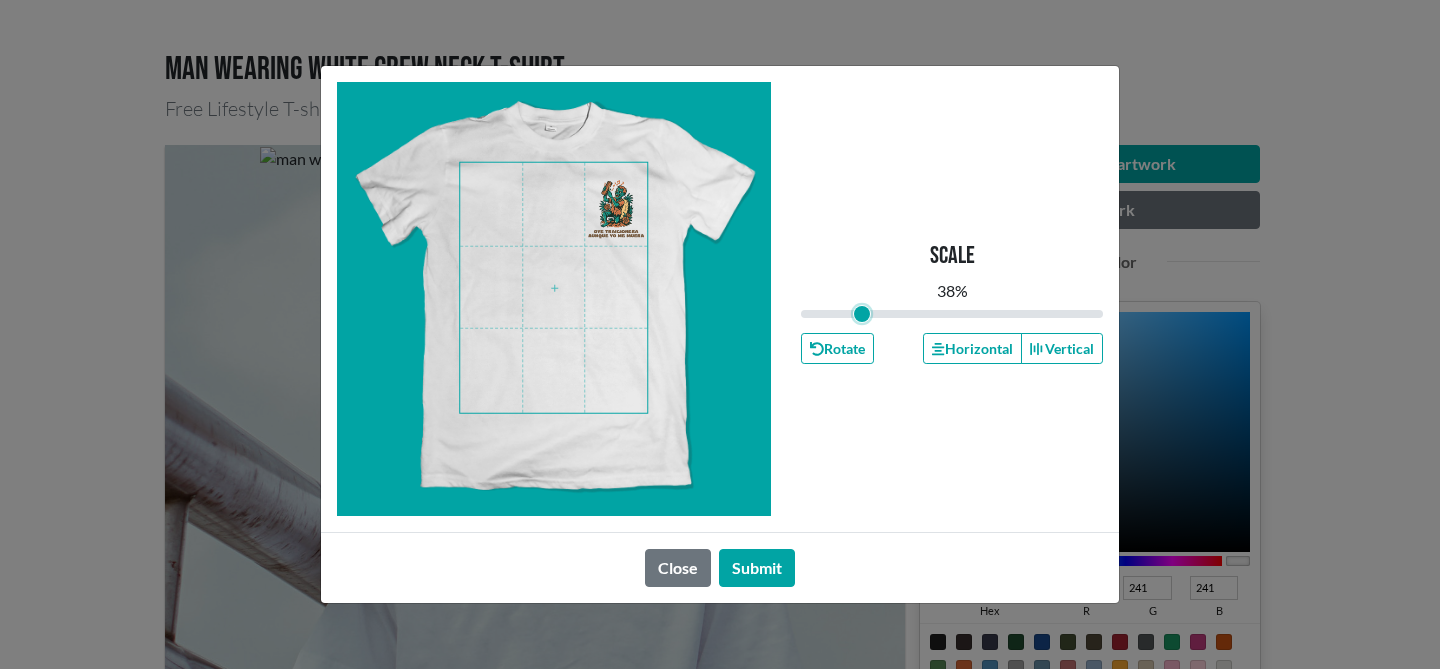 click at bounding box center [553, 288] 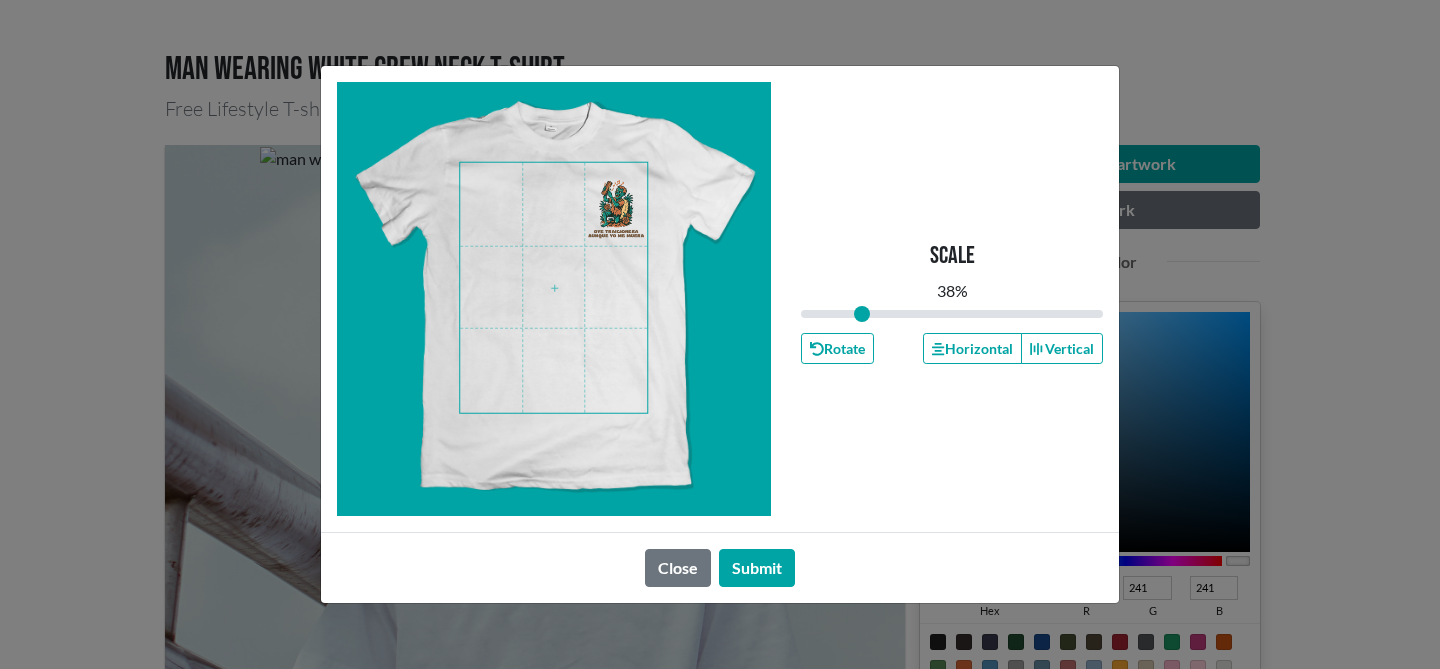 click on "Close Submit" at bounding box center (720, 567) 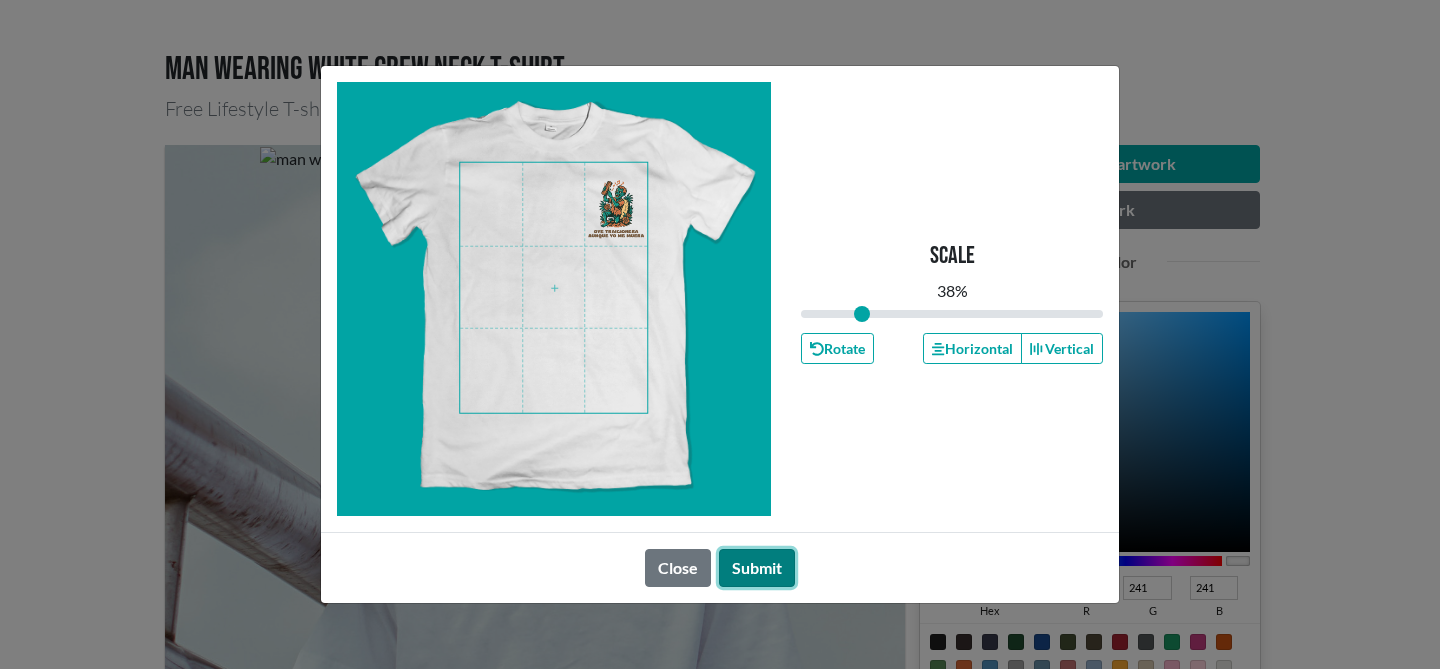 click on "Submit" at bounding box center (757, 568) 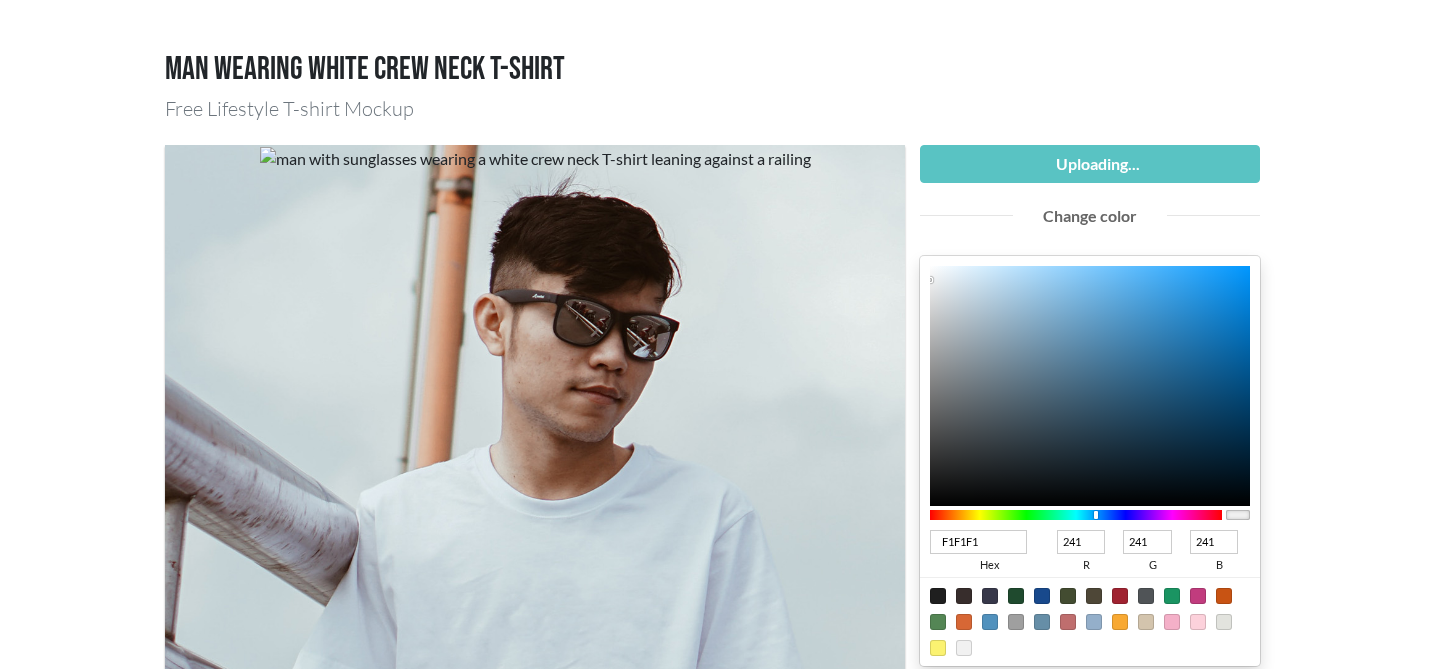 type on "0.38" 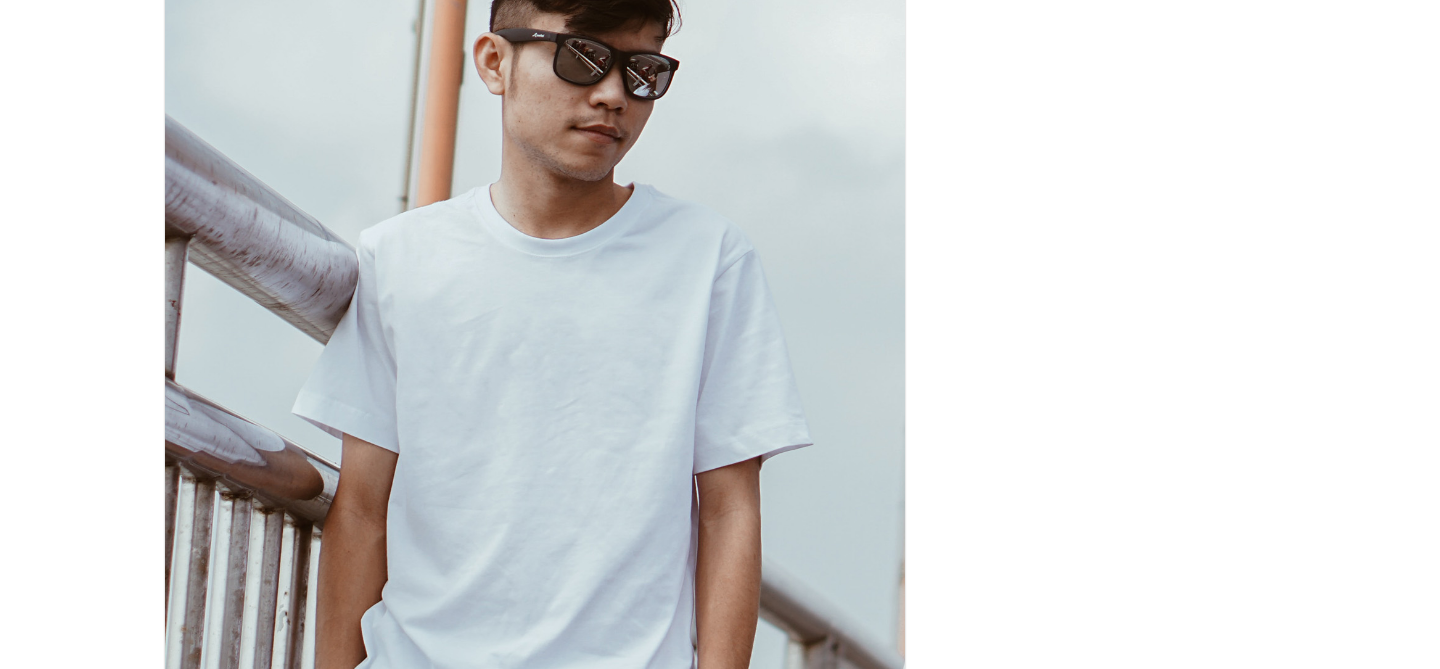 scroll, scrollTop: 376, scrollLeft: 0, axis: vertical 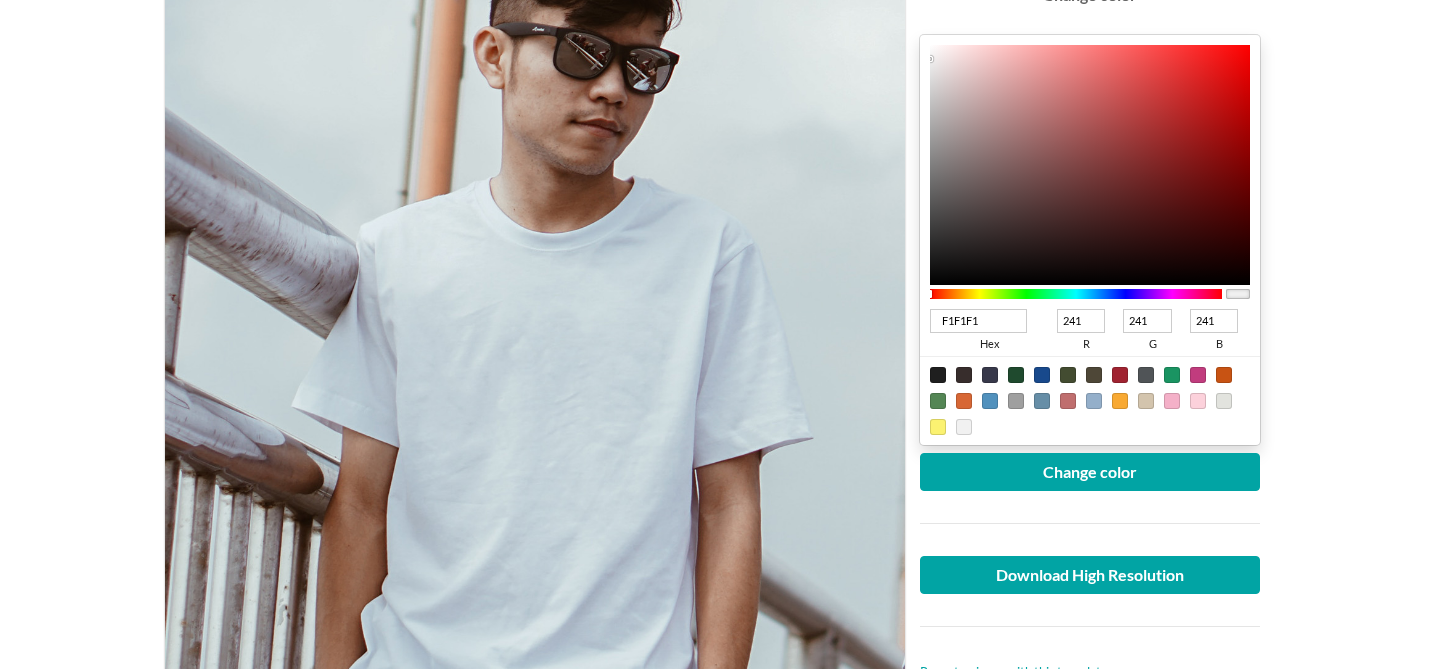 click at bounding box center [535, 371] 